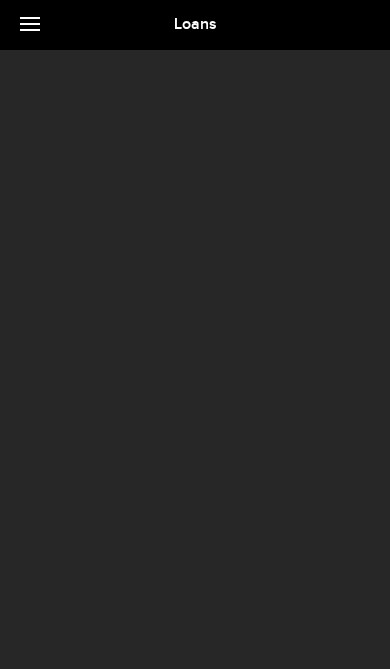 scroll, scrollTop: 58, scrollLeft: 0, axis: vertical 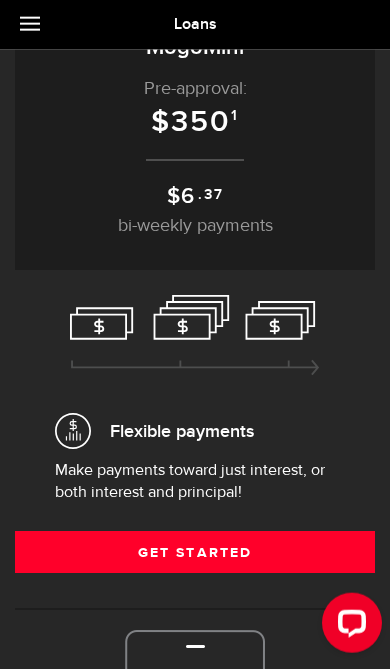 click on "Get Started" at bounding box center [195, 552] 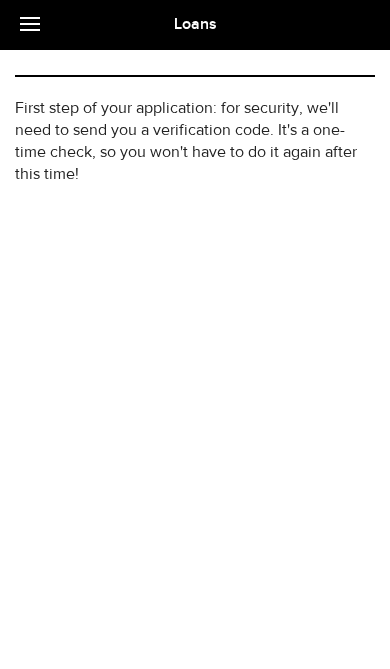scroll, scrollTop: 0, scrollLeft: 0, axis: both 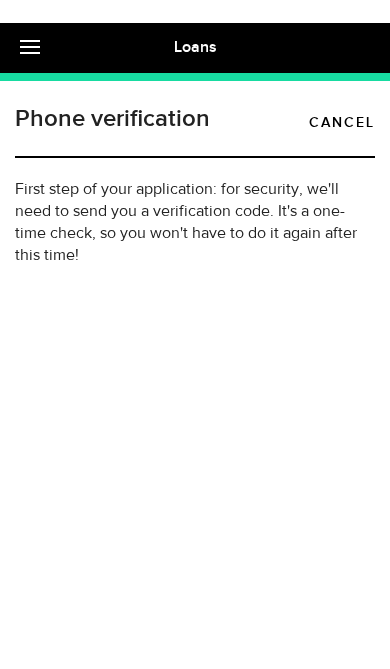 type on "(250) 575-6302" 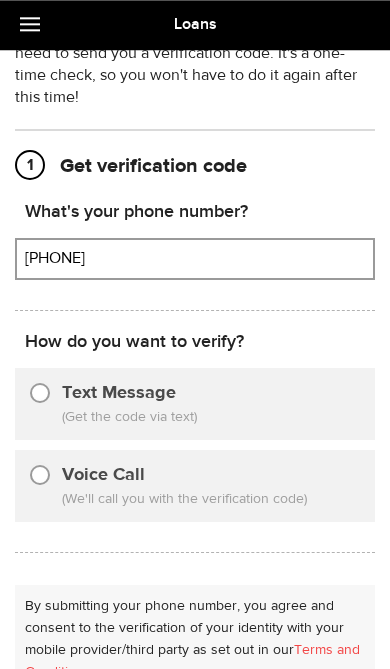 click on "Text Message" at bounding box center [40, 390] 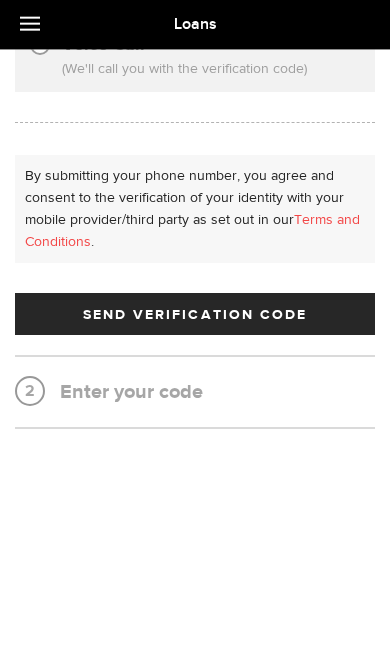 scroll, scrollTop: 566, scrollLeft: 0, axis: vertical 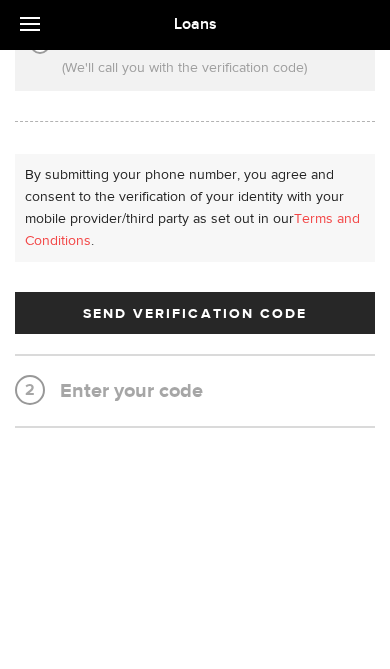 click on "Send Verification Code" at bounding box center [195, 313] 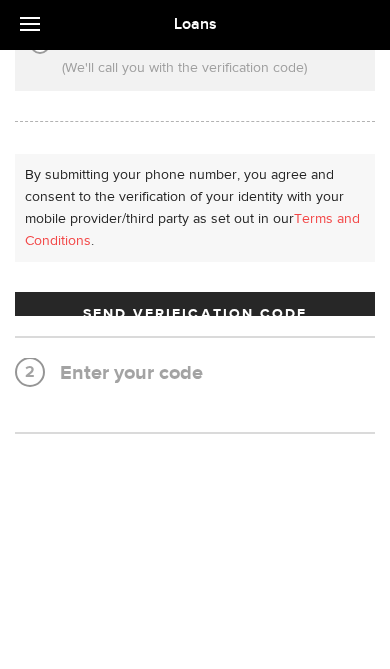 scroll, scrollTop: 108, scrollLeft: 0, axis: vertical 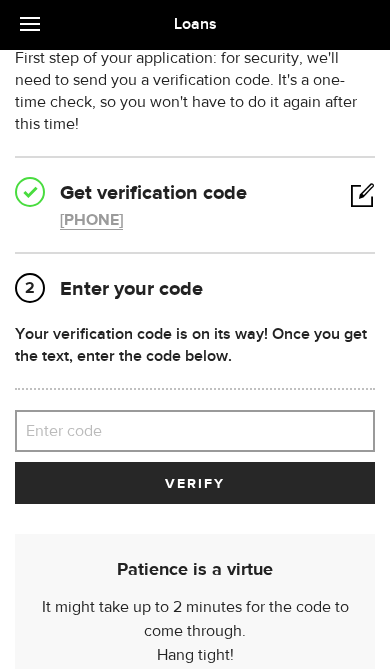 click on "Enter code" at bounding box center (195, 431) 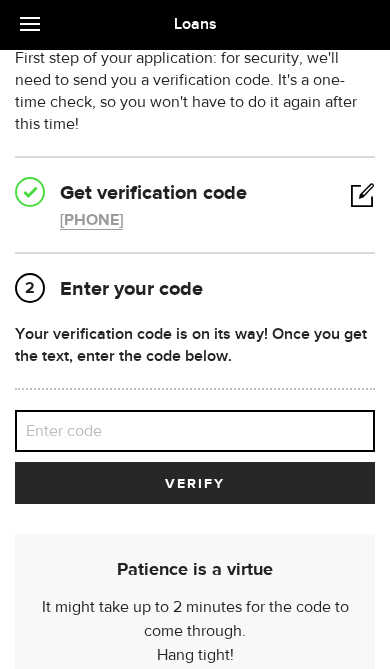 click on "Enter code" at bounding box center (195, 431) 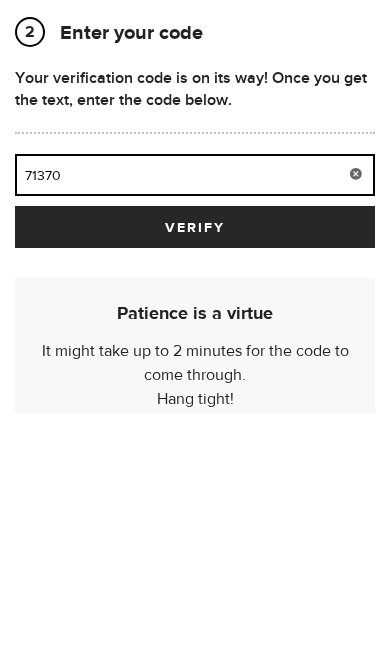 type on "71370" 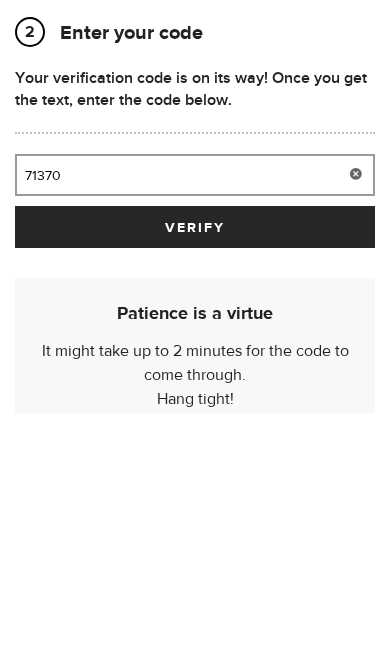 click on "verify" at bounding box center (195, 483) 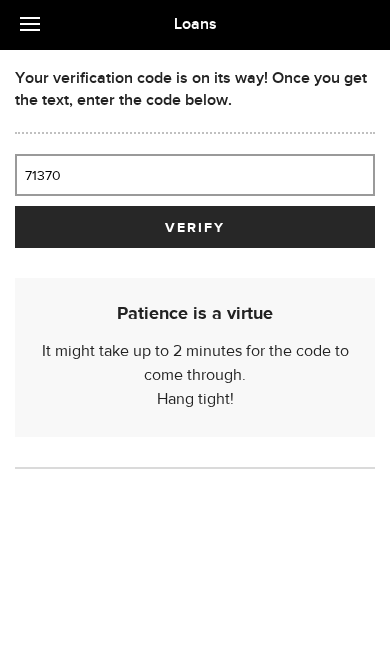 scroll, scrollTop: 108, scrollLeft: 0, axis: vertical 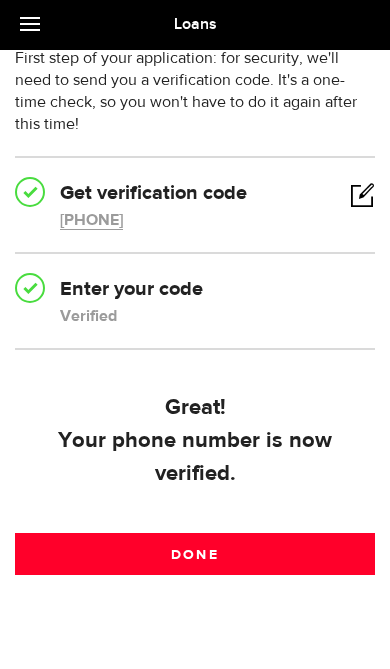 click on "Done" at bounding box center [195, 554] 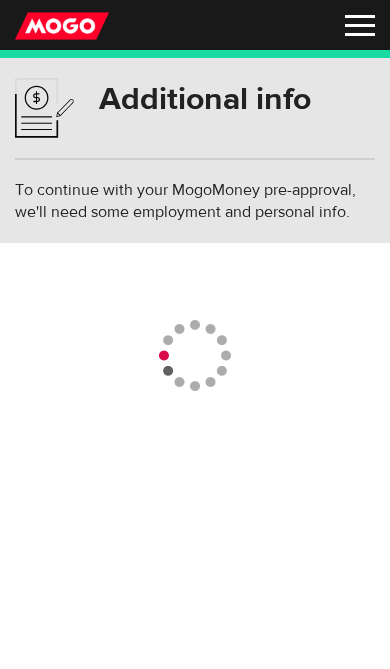 scroll, scrollTop: 0, scrollLeft: 0, axis: both 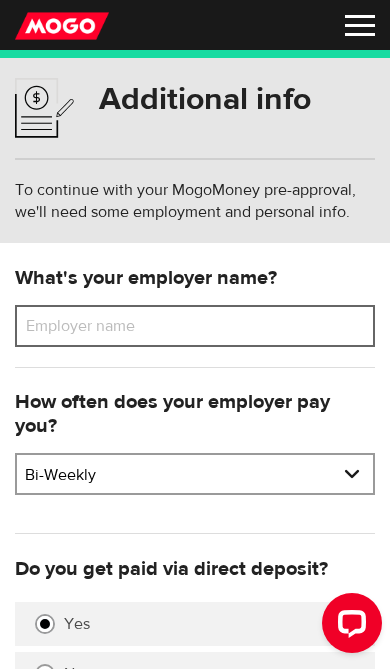 click on "Employer name" at bounding box center [195, 326] 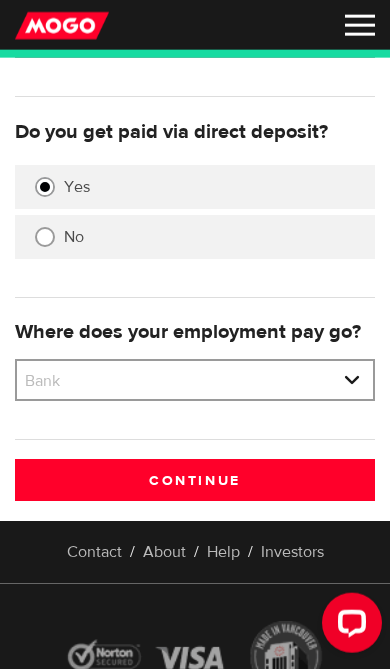 scroll, scrollTop: 439, scrollLeft: 0, axis: vertical 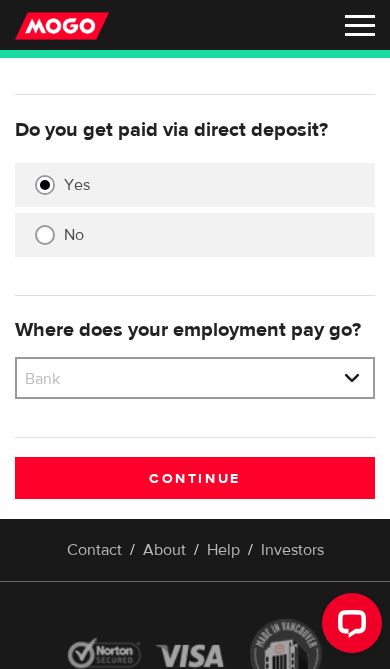 type on "Shoppers" 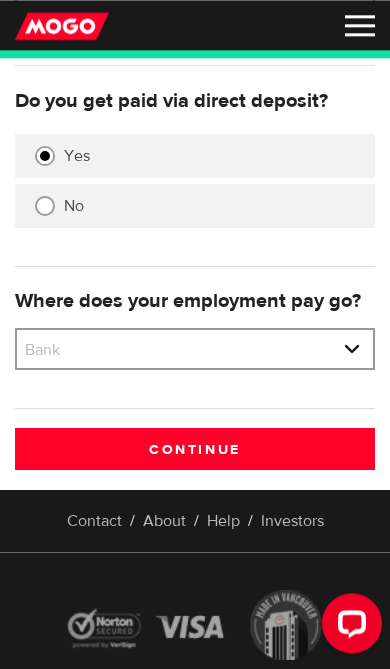 scroll, scrollTop: 505, scrollLeft: 0, axis: vertical 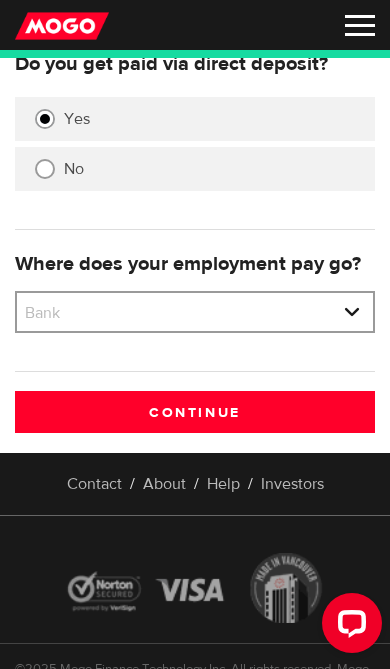 click on "Bank BMO / Bank of Montreal
CIBC / Canadian Imperial Bank of Commerce
CWB / Canadian Western Bank
HSBC Bank Canada
LBC / Banque Laurentienne Du Canada
NBC / National Bank of Canada
RBC / Royal Bank of Canada
Scotiabank / Bank of Nova Scotia
TD / TD Canada Trust
1st Choice Savings & Credit Union
Other
Abn Amro Bank Nv
Acadian Credit Union
Accelerate Financial
Accent Credit Union
Access Credit Union
Achieva Financial
Adjala Credit Union
Advance Savings Credit Union
Advantage Credit Union
Advantage Online - Central Credit Union
AGF Trust Company
Airline Financial Credit Union
Alberta Treasury Branches
Aldergrove Credit Union
All Trans Financial Servs. Credit Union
Alliance Caisses Pop. De L'Ontario
Alterna Savings and Credit Union
Amaranth Credit Union
Amex Bank of Canada
APPLE Credit Union
Arborg Credit Union
Arnstein Community Credit Union
Assiniboine Credit Union
ATB Financial
Austin Credit Union
Auto Workers Community Credit Union" at bounding box center (195, 314) 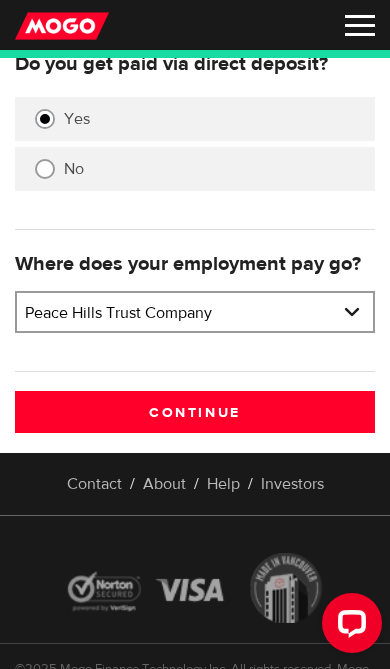 click on "Continue" at bounding box center [195, 412] 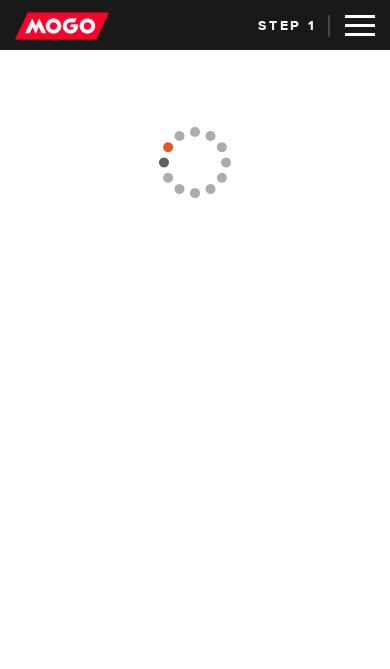 scroll, scrollTop: 0, scrollLeft: 0, axis: both 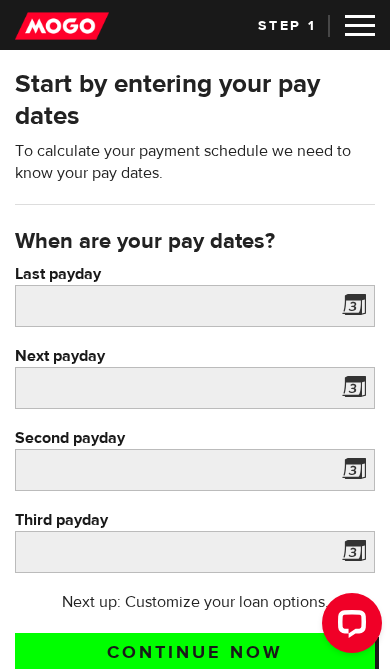 click at bounding box center (350, 309) 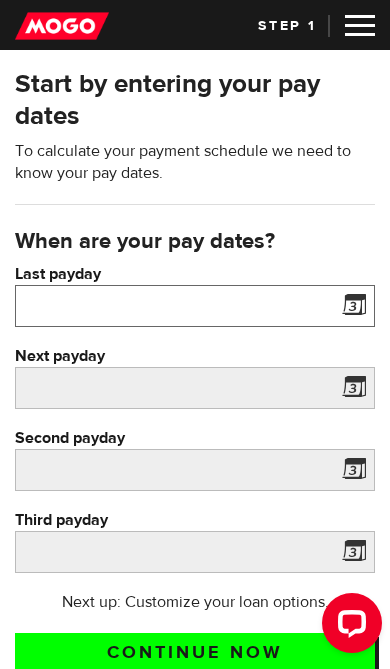 click on "Dashboard Money Logout Lender licences STEP 1 Loan approval Loan select Funding select Bank account information Employment information Summary Dashboard Money Logout Lender licences Back Loan approval Loan select Funding select Bank account information Employment information Summary Next Start by entering your pay dates To calculate your payment schedule we need to know your pay dates. When are your pay dates? Last payday Please enter your last pay date. Next payday Please enter your next pay date. Second payday Please enter your second pay date. Third payday Please enter your third pay date. Next up: Customize your loan options. Continue now Contact / About / Help / Investors Company About Mogo Investors Careers Contact Pressroom Community Blog Facebook Twitter Pinterest Instagram Help Help centre Leave feedback 1.800.980.Mogo(6646) help@mogo.ca Privacy Policy  /  Terms of Use" at bounding box center [195, 334] 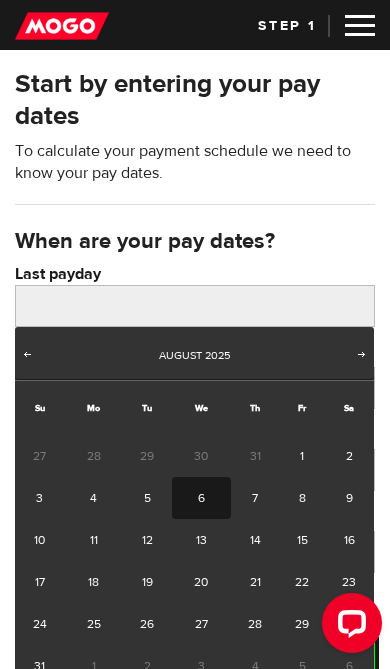 click on "Prev" at bounding box center [27, 356] 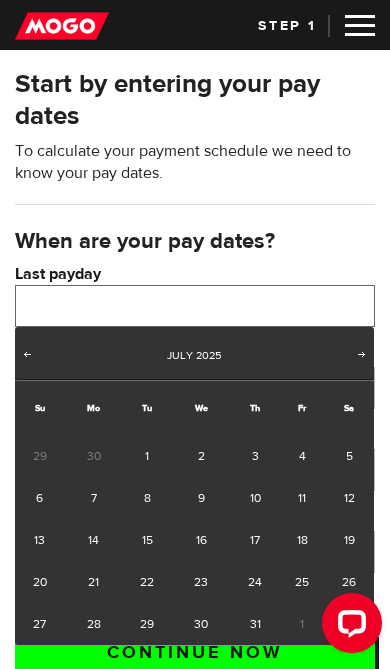 scroll, scrollTop: 83, scrollLeft: 0, axis: vertical 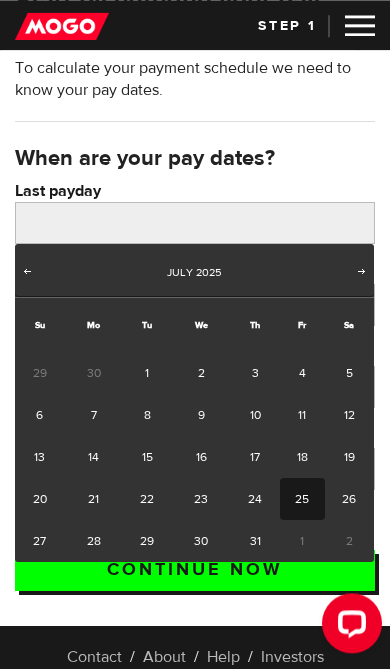 click on "25" at bounding box center (302, 499) 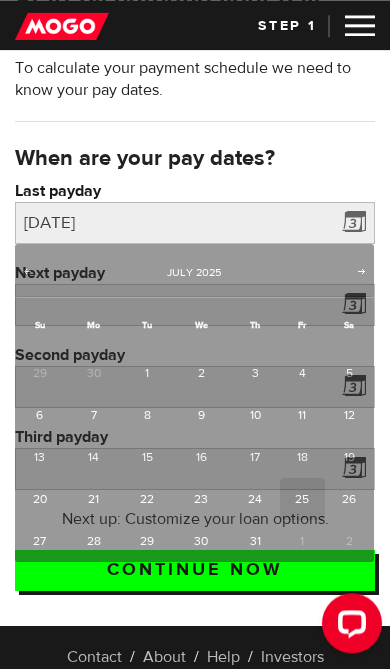 scroll, scrollTop: 83, scrollLeft: 0, axis: vertical 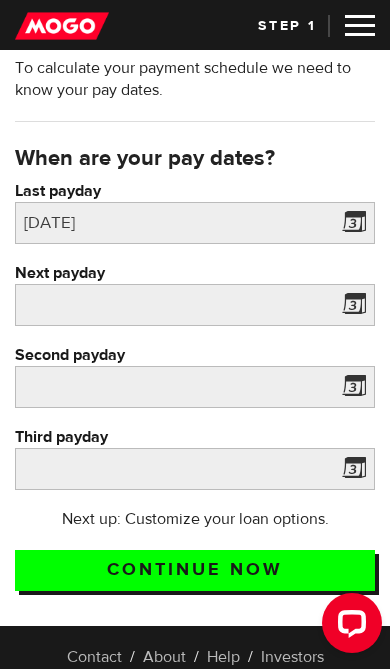 click on "Next payday" at bounding box center [195, 273] 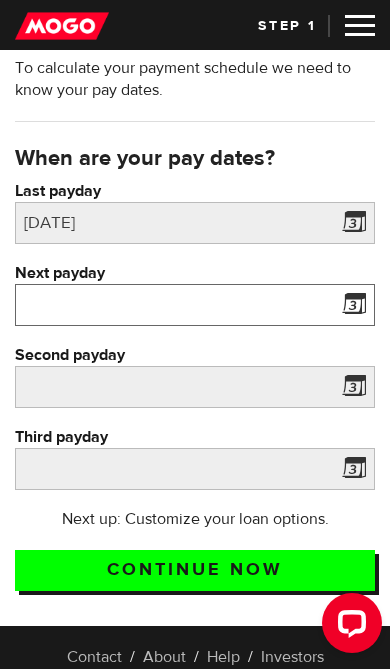 click on "Next payday" at bounding box center [195, 305] 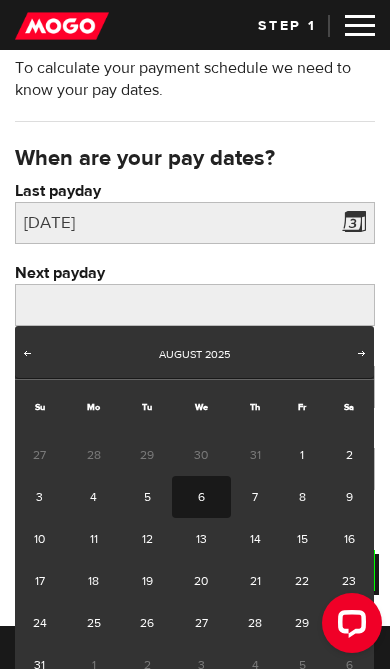 click on "8" at bounding box center (302, 497) 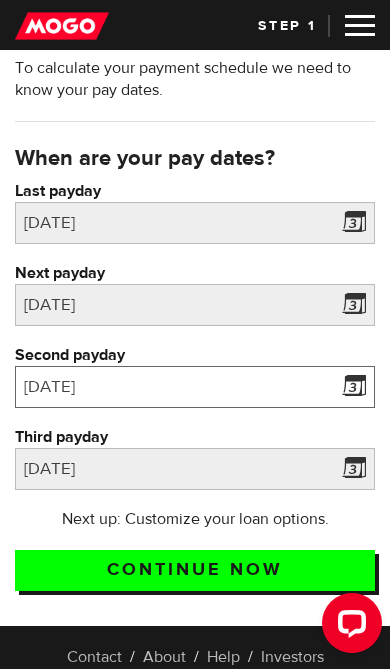 click on "2025/8/22" at bounding box center (195, 387) 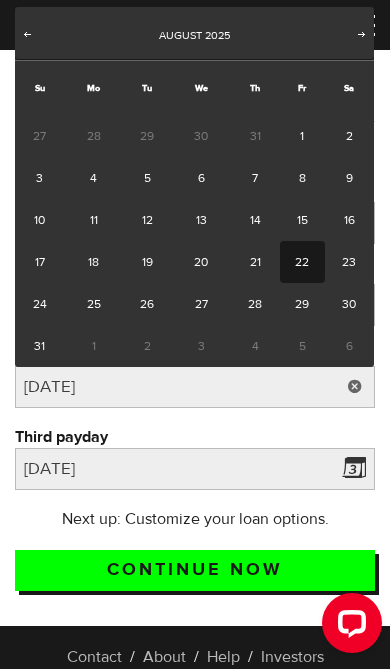 click on "5" at bounding box center [302, 346] 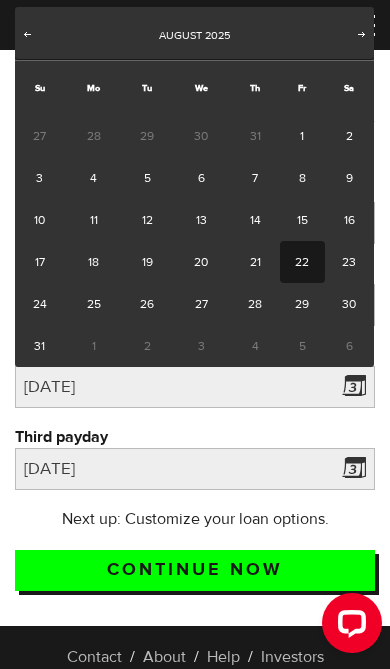 click on "5" at bounding box center [302, 346] 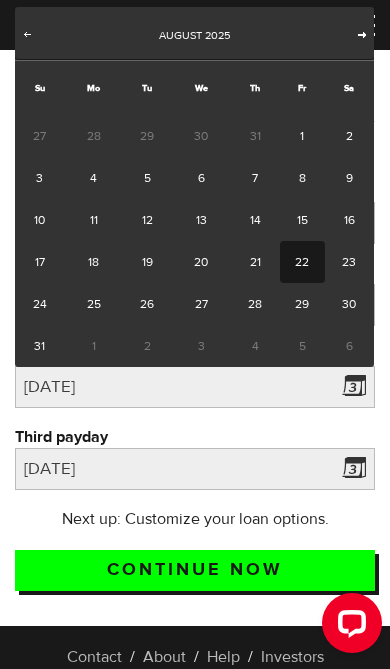 click on "Next" at bounding box center [362, 36] 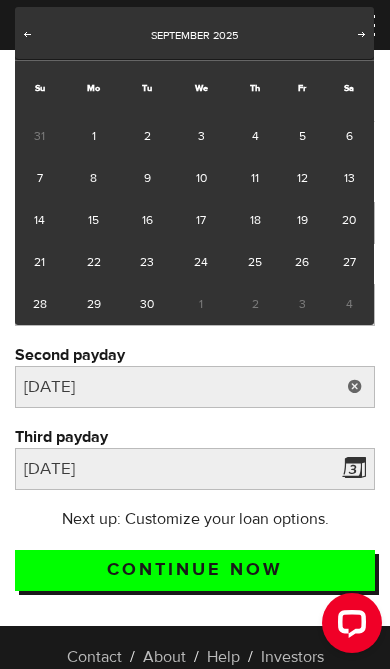 click on "5" at bounding box center (302, 136) 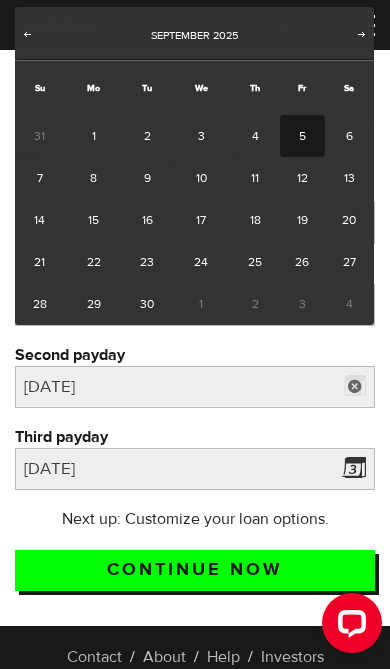 type on "2025/09/05" 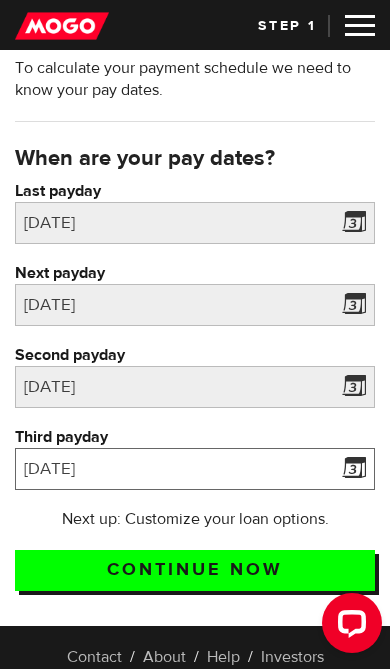 click on "2025/9/5" at bounding box center [195, 469] 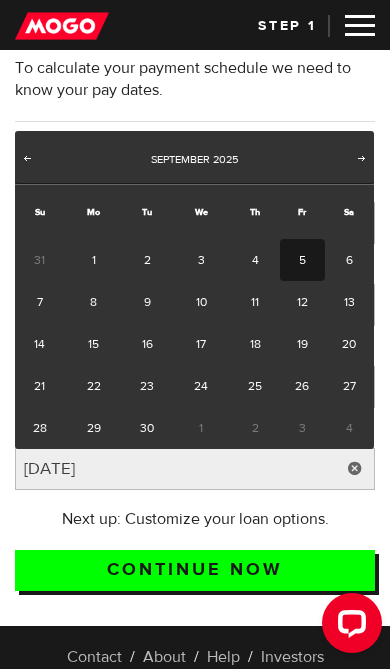 click on "19" at bounding box center (302, 344) 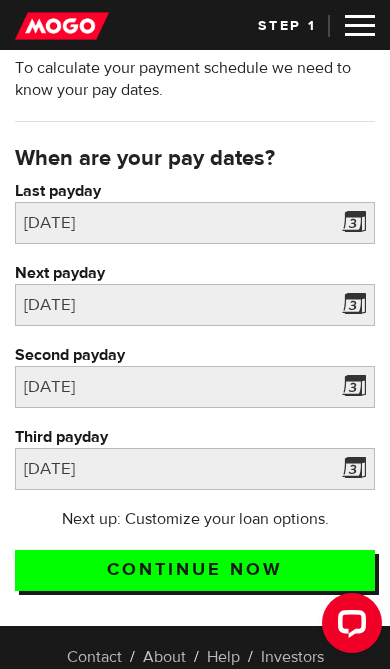 click on "Continue now" at bounding box center (195, 570) 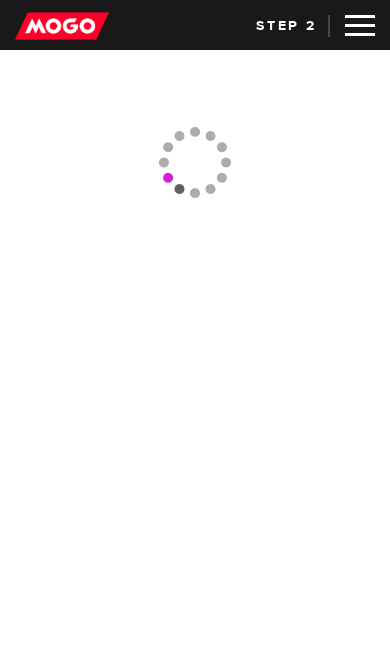 scroll, scrollTop: 0, scrollLeft: 0, axis: both 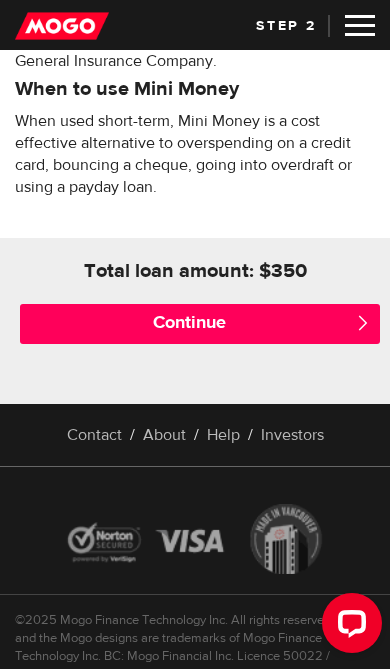 click on "Continue" at bounding box center [200, 324] 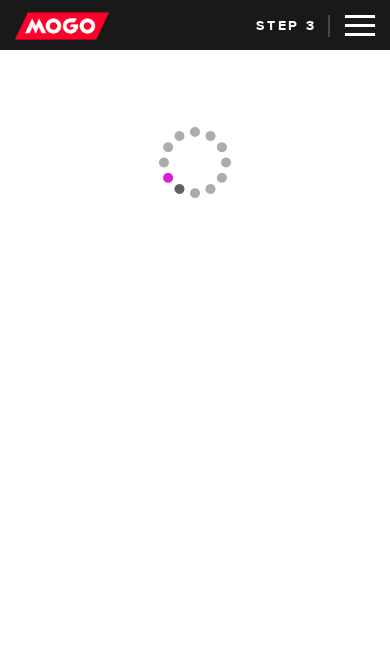 scroll, scrollTop: 0, scrollLeft: 0, axis: both 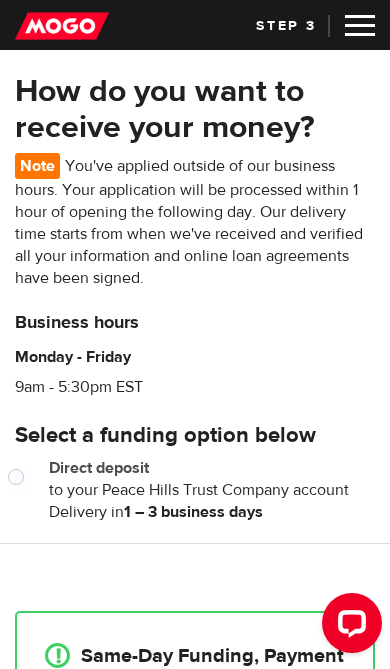 click on "Direct deposit" at bounding box center (20, 479) 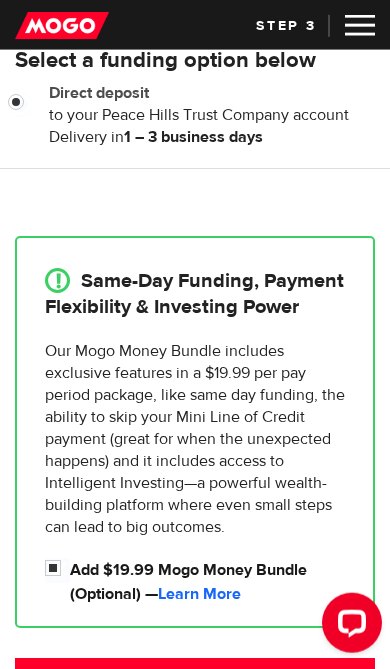 scroll, scrollTop: 376, scrollLeft: 0, axis: vertical 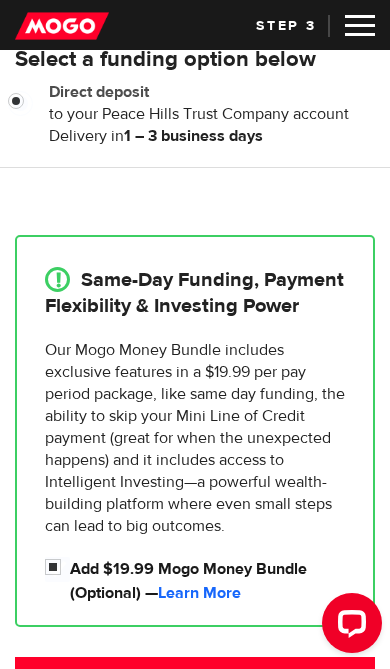 click on "Continue" at bounding box center [195, 678] 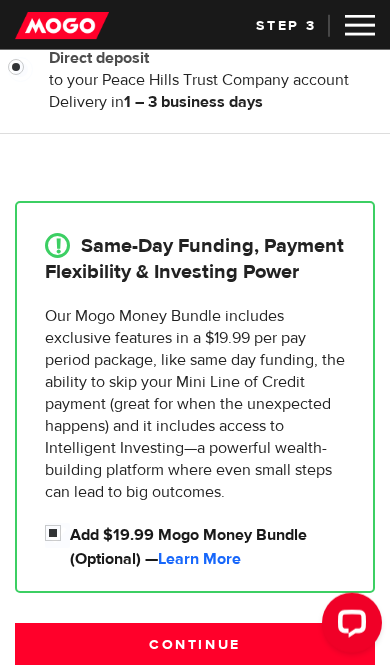 scroll, scrollTop: 412, scrollLeft: 0, axis: vertical 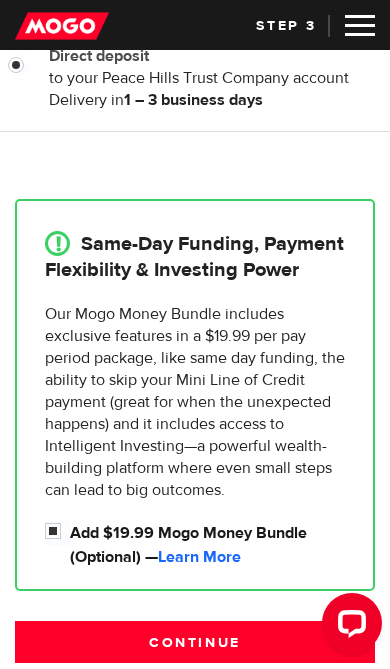 click on "Add $19.99 Mogo Money Bundle (Optional) —  Learn More" at bounding box center (57, 533) 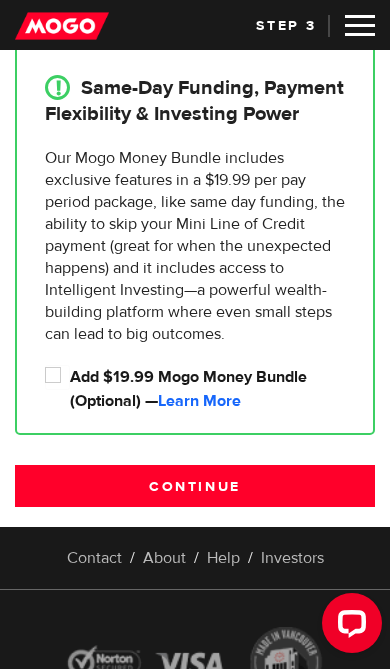 scroll, scrollTop: 567, scrollLeft: 0, axis: vertical 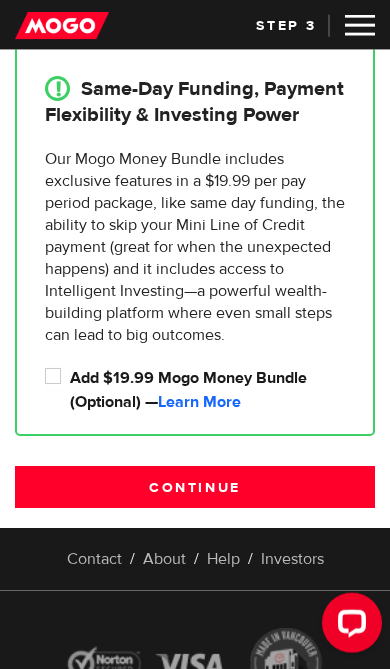 click on "Continue" at bounding box center (195, 487) 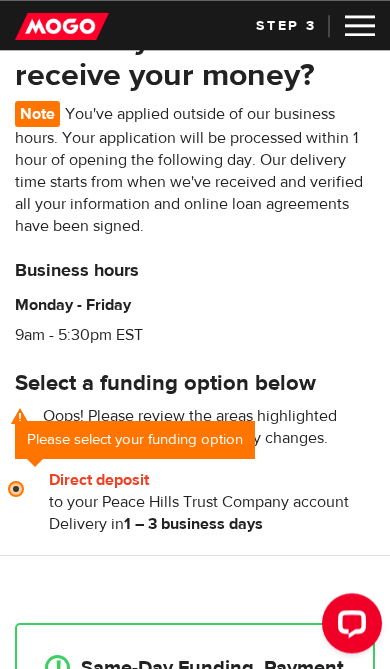 scroll, scrollTop: 51, scrollLeft: 0, axis: vertical 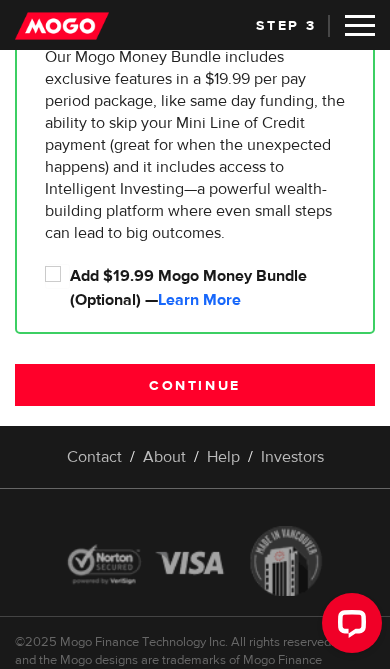 click on "Continue" at bounding box center [195, 385] 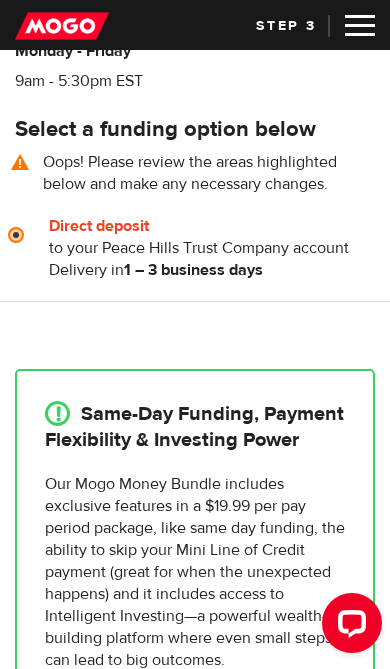 scroll, scrollTop: 250, scrollLeft: 0, axis: vertical 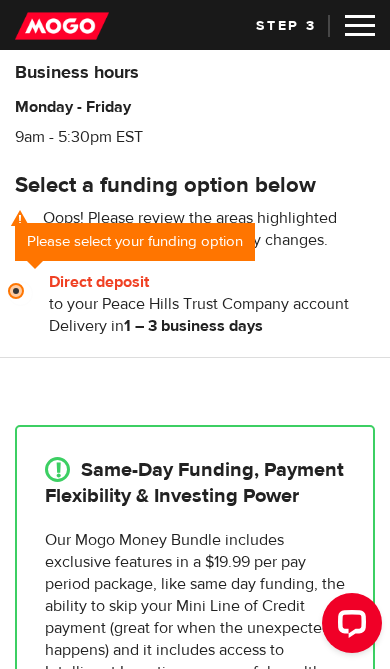 click on "Direct deposit" at bounding box center [20, 293] 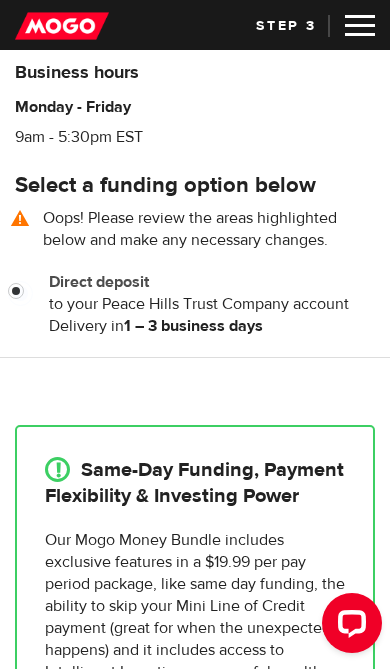 click on "Direct deposit" at bounding box center [20, 293] 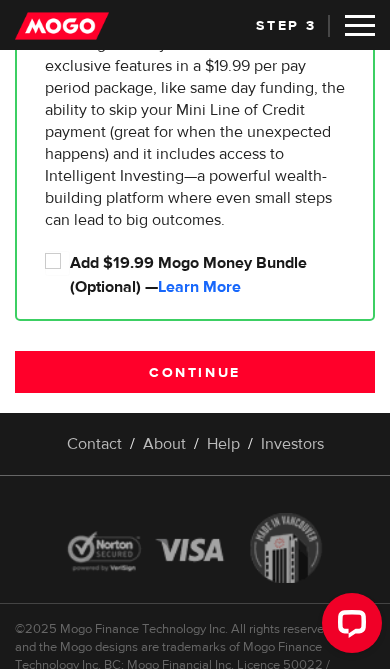 scroll, scrollTop: 755, scrollLeft: 0, axis: vertical 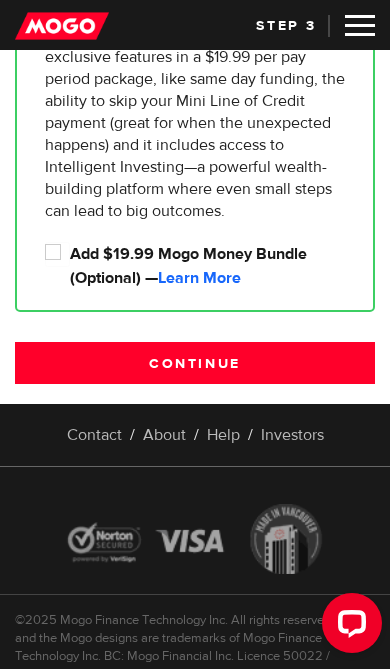click on "Continue" at bounding box center [195, 363] 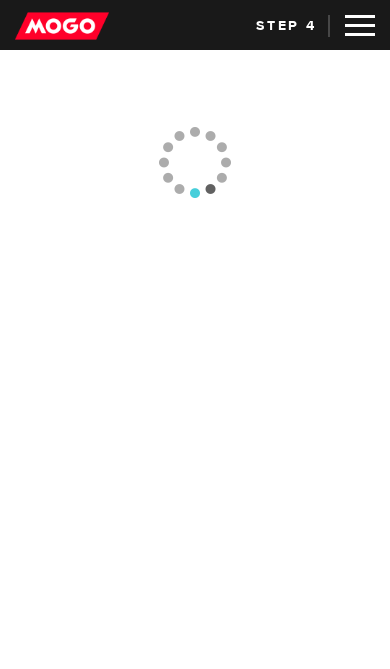 scroll, scrollTop: 0, scrollLeft: 0, axis: both 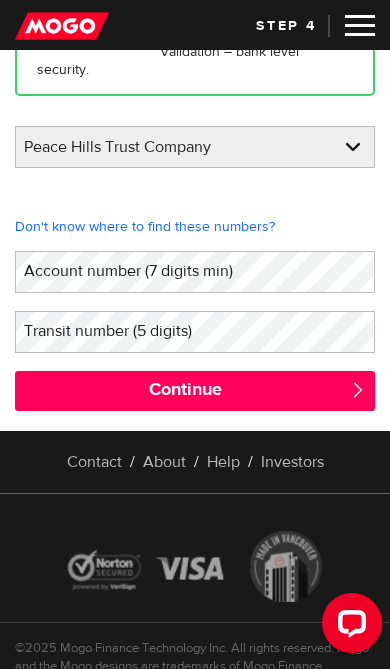 click on "Account number (7 digits min)" at bounding box center (144, 271) 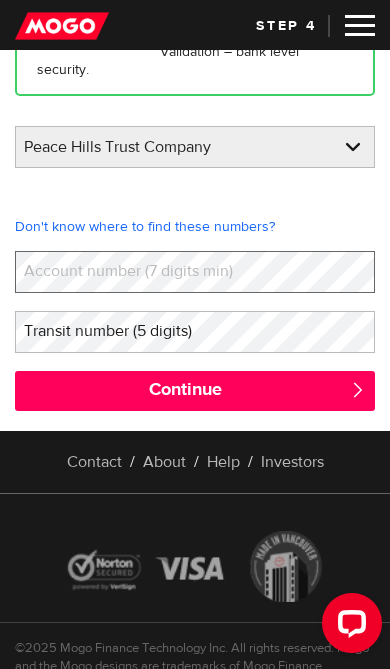 scroll, scrollTop: 332, scrollLeft: 0, axis: vertical 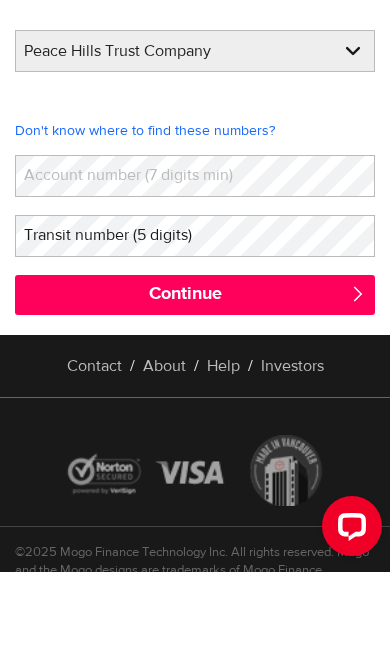 click on "Account number (7 digits min)" at bounding box center (144, 272) 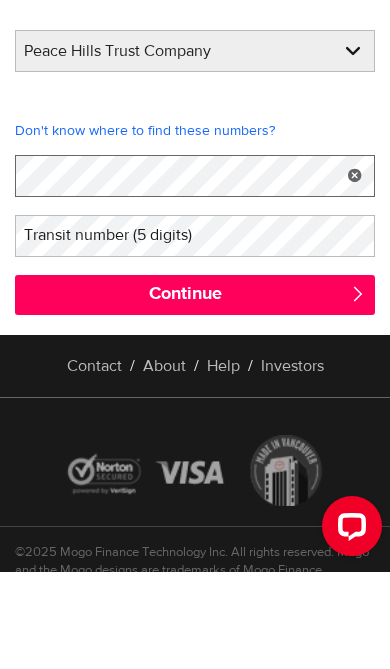 scroll, scrollTop: 429, scrollLeft: 0, axis: vertical 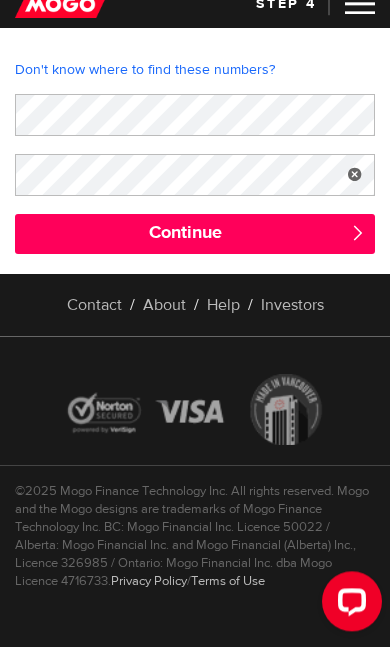 click on "Continue" at bounding box center [195, 256] 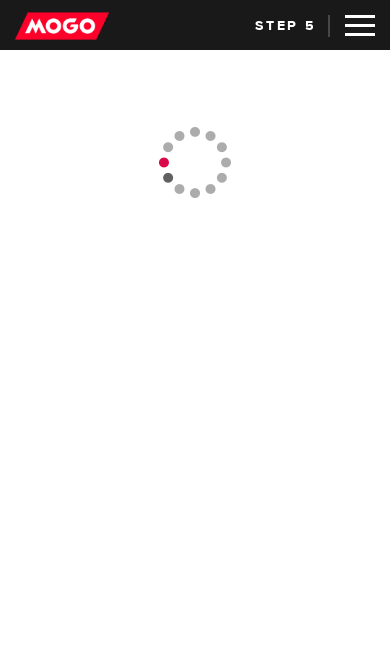 scroll, scrollTop: 0, scrollLeft: 0, axis: both 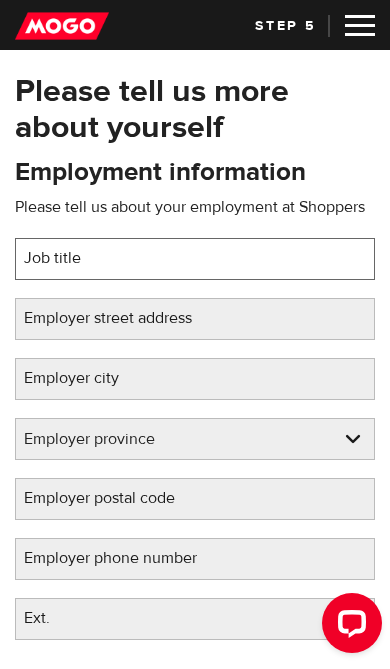 click on "Job title" at bounding box center (195, 259) 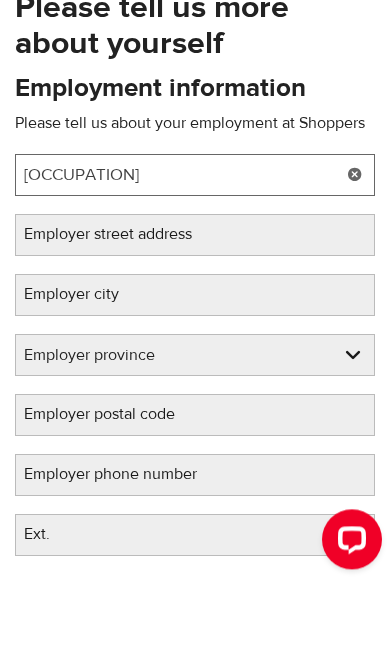 type on "[OCCUPATION]" 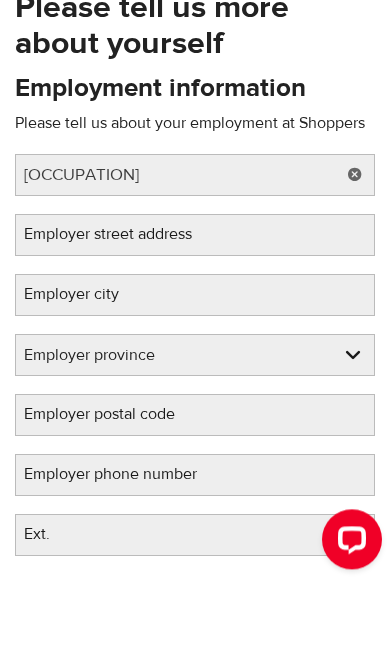click on "Employer street address" at bounding box center [124, 318] 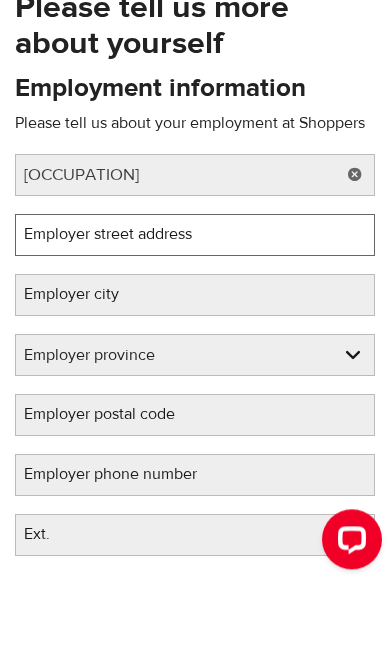 click on "Employer street address" at bounding box center [195, 319] 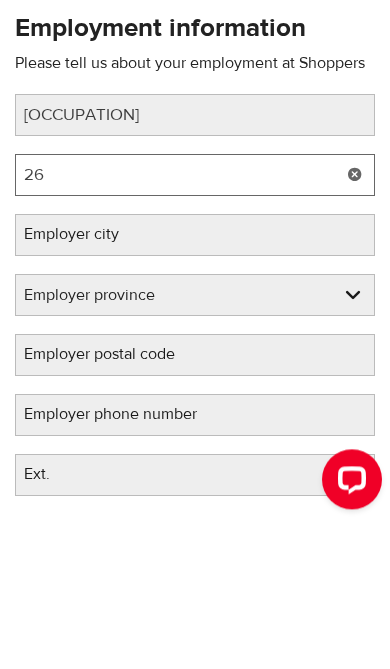 type on "2" 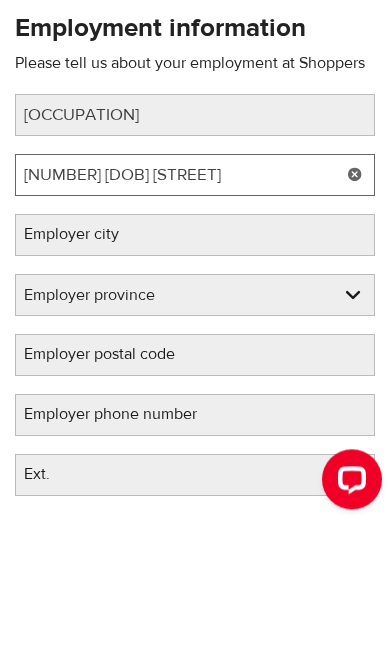 type on "[NUMBER] [DOB] [STREET]" 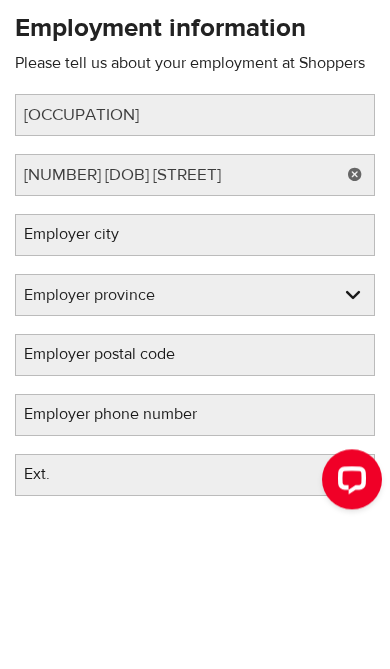 click on "Employer city" at bounding box center [87, 378] 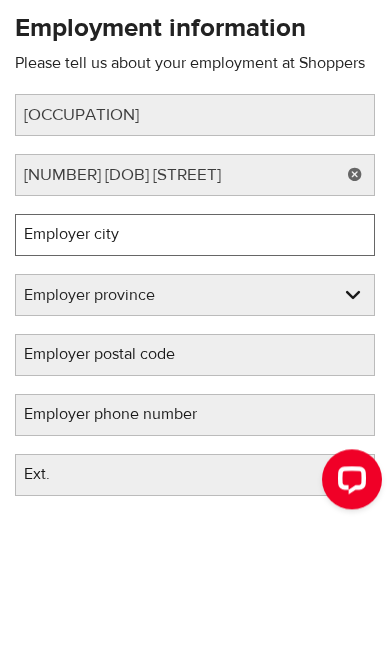 click on "Employer city" at bounding box center (195, 379) 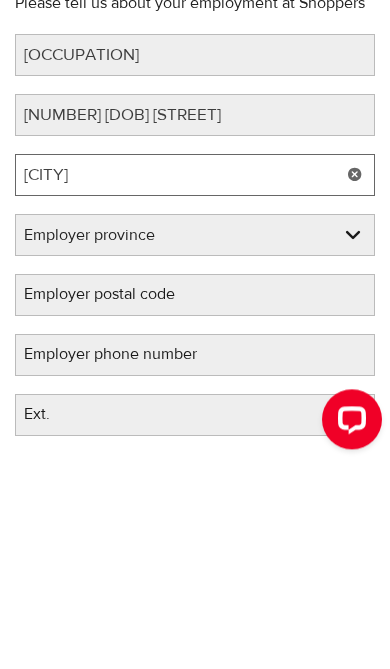 type on "[CITY]" 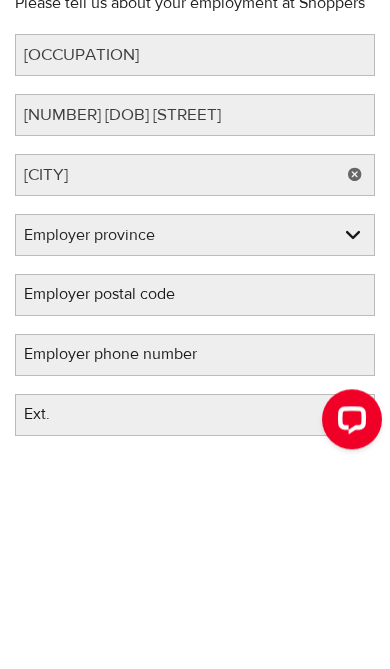 click on "Employer province Alberta
British Columbia
Ontario
Manitoba
New Brunswick
Newfoundland and Labrador
Nova Scotia
Northwest Territories
Nunavut
Prince Edward Island
Quebec
Saskatchewan
Yukon" at bounding box center (195, 440) 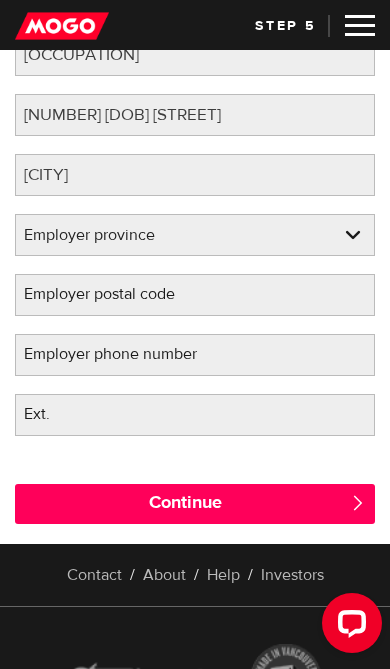 select on "BC" 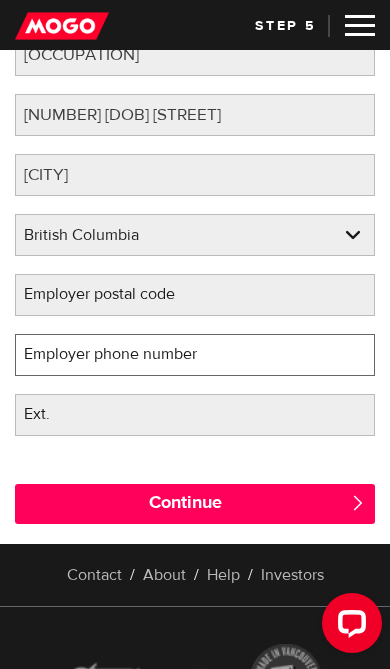 click on "Employer phone number" at bounding box center (195, 355) 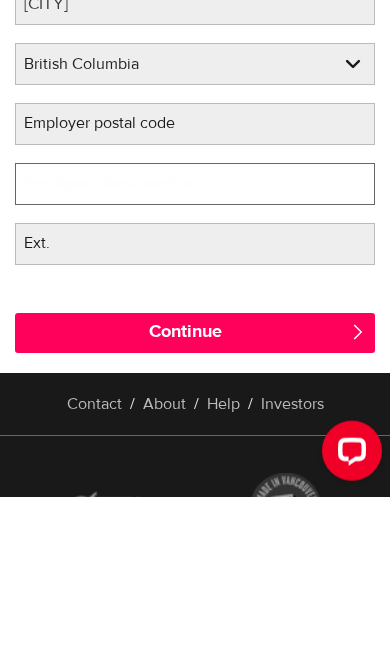 scroll, scrollTop: 376, scrollLeft: 0, axis: vertical 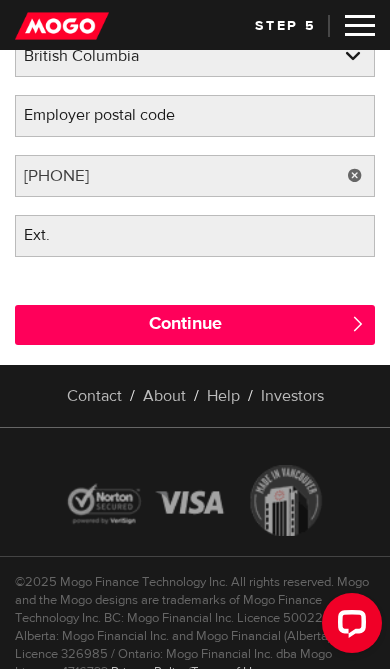 click on "Continue" at bounding box center (195, 325) 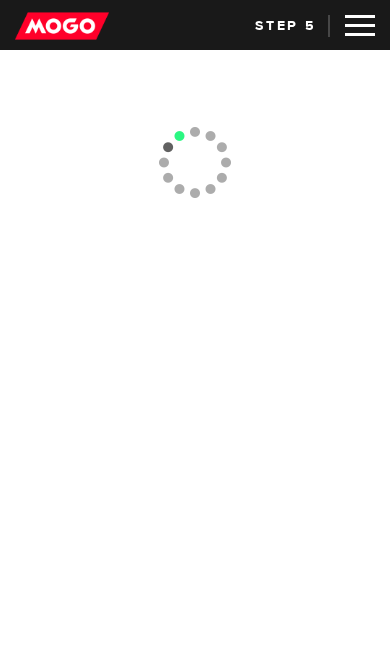 scroll, scrollTop: 0, scrollLeft: 0, axis: both 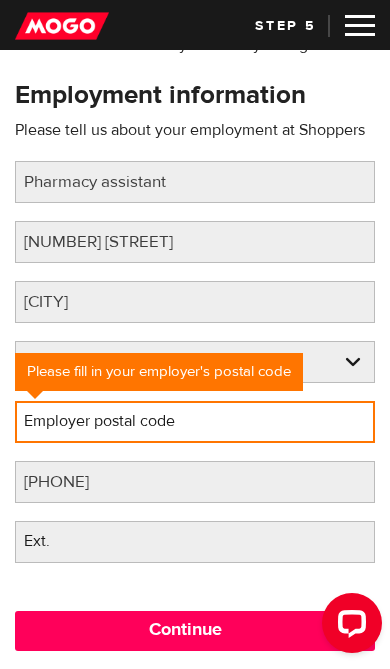 click on "Employer postal code" at bounding box center (195, 422) 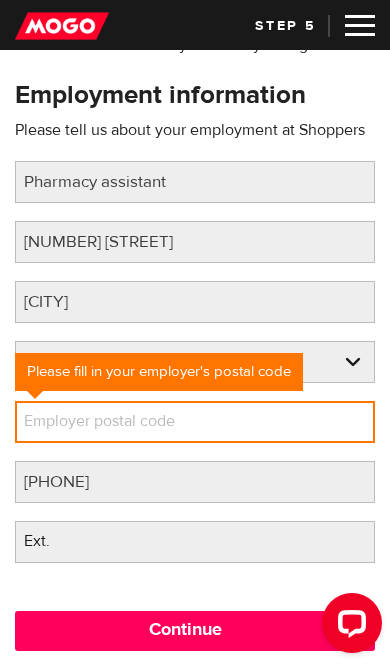 scroll, scrollTop: 141, scrollLeft: 0, axis: vertical 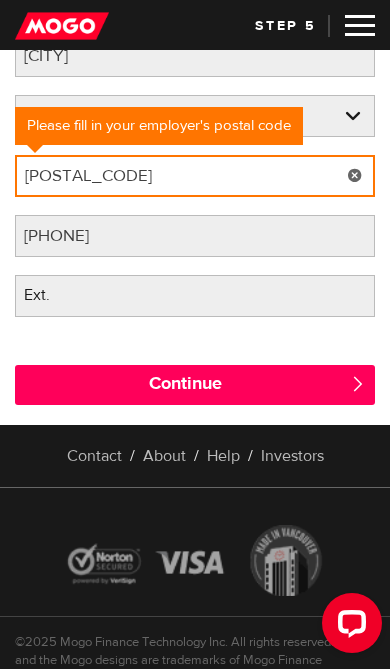 type on "V4t2e9" 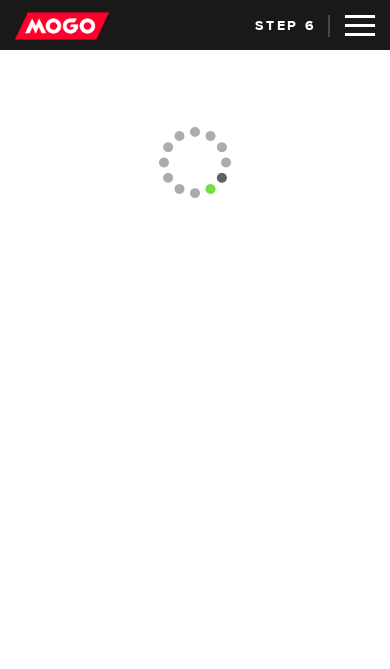 scroll, scrollTop: 0, scrollLeft: 0, axis: both 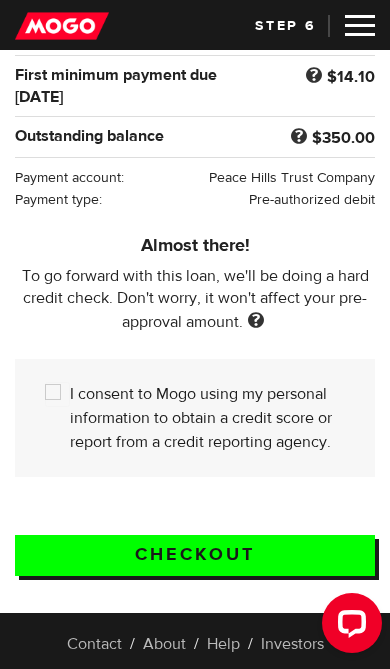 click on "I consent to Mogo using my personal information to obtain a credit score or report from a credit reporting agency." at bounding box center (195, 418) 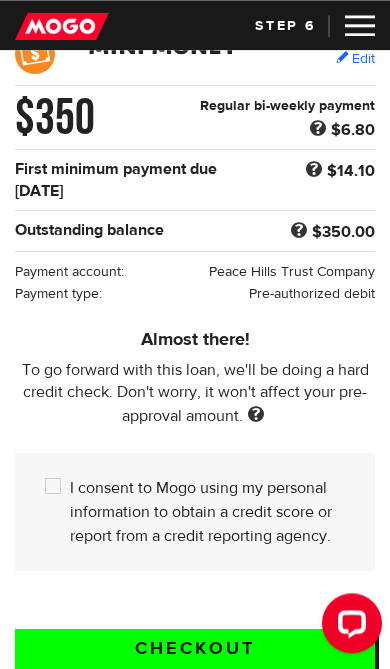 scroll, scrollTop: 238, scrollLeft: 0, axis: vertical 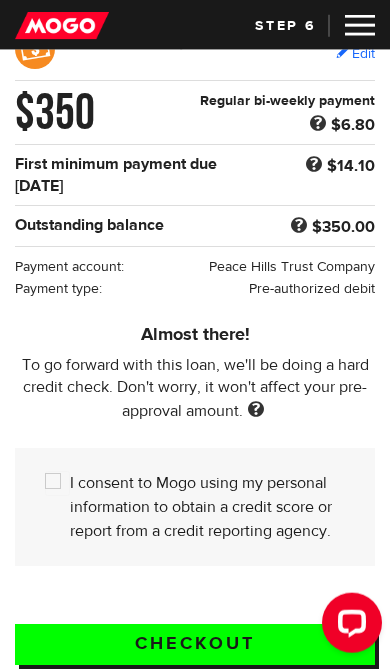 click on "I consent to Mogo using my personal information to obtain a credit score or report from a credit reporting agency." at bounding box center [57, 483] 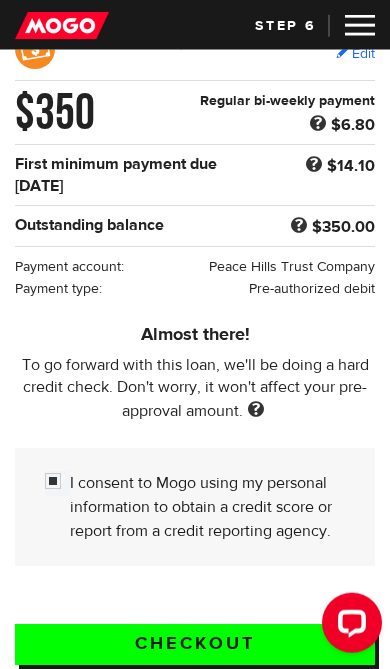 scroll, scrollTop: 239, scrollLeft: 0, axis: vertical 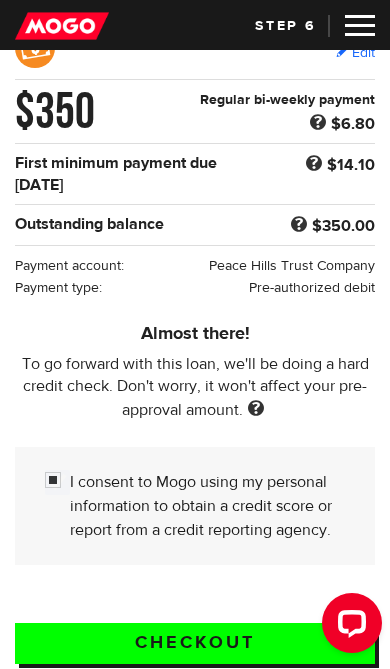 click on "Checkout" at bounding box center (195, 643) 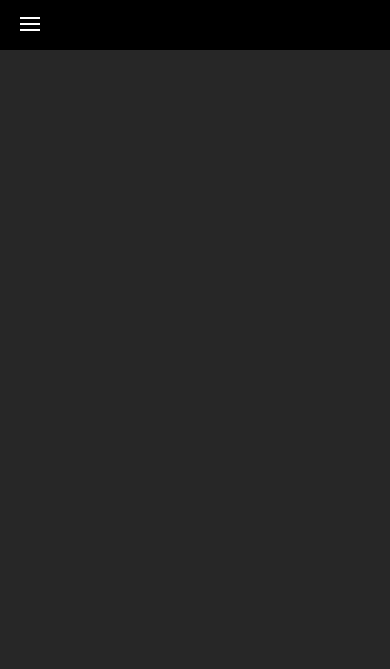 scroll, scrollTop: 0, scrollLeft: 0, axis: both 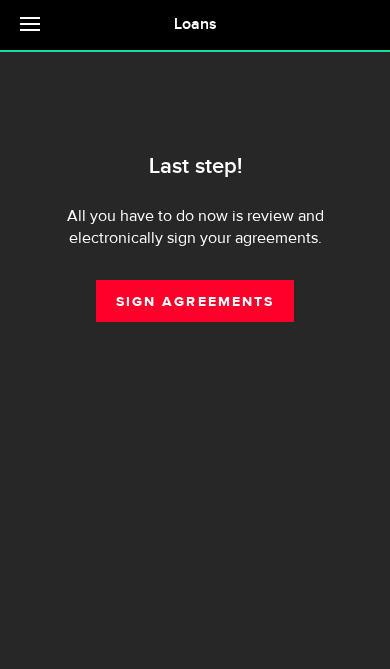 click on "Sign Agreements" at bounding box center (195, 301) 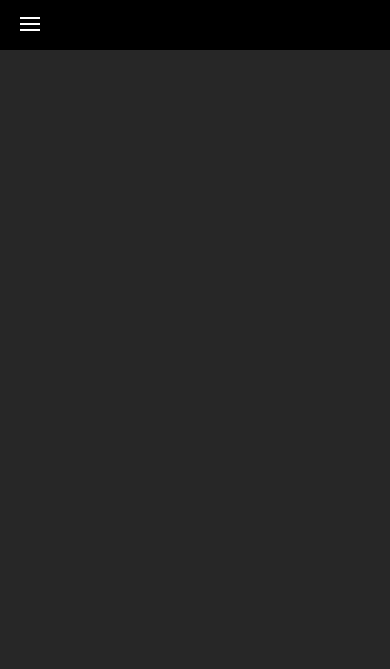scroll, scrollTop: 91, scrollLeft: 0, axis: vertical 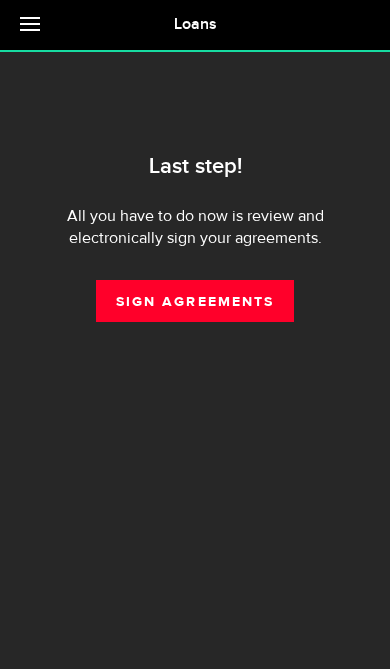 click on "Sign Agreements" at bounding box center (195, 301) 